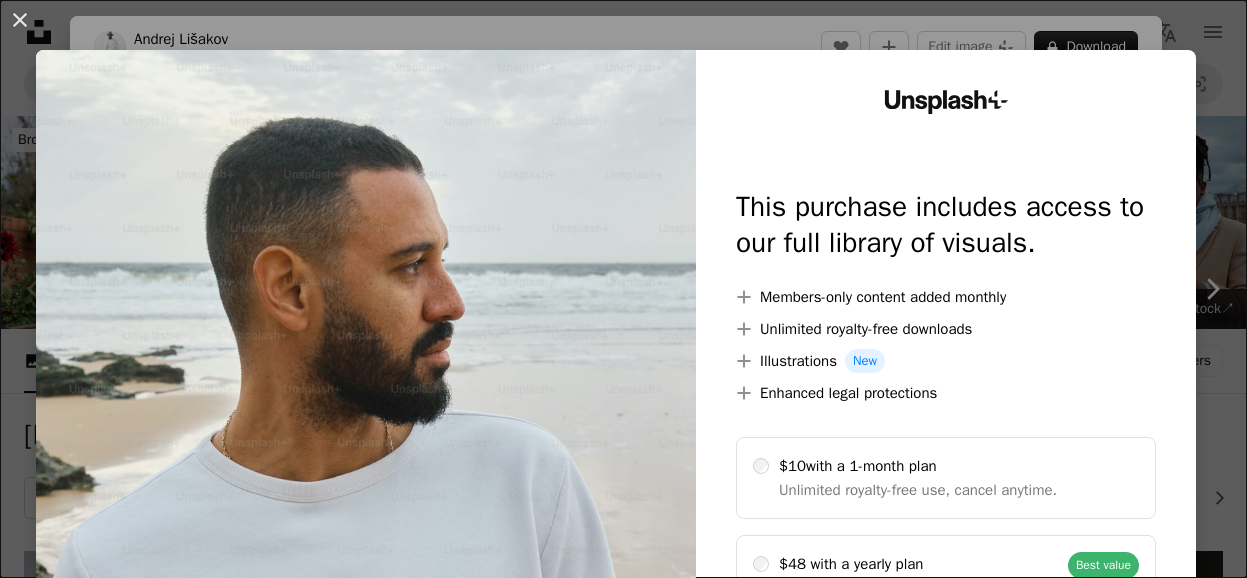 scroll, scrollTop: 509, scrollLeft: 0, axis: vertical 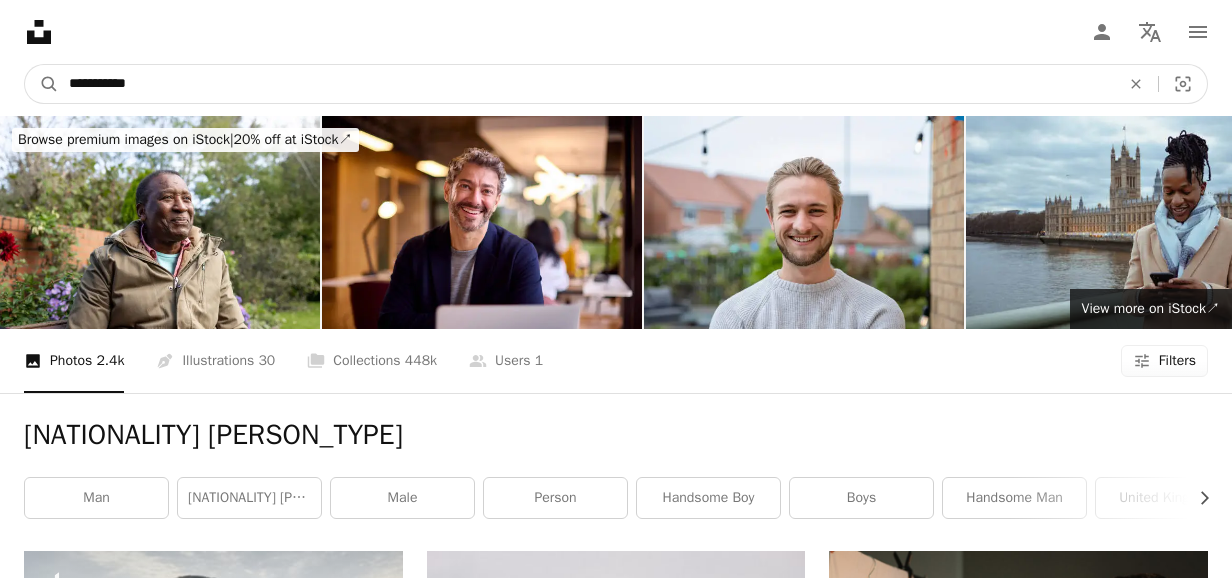 click on "**********" at bounding box center (586, 84) 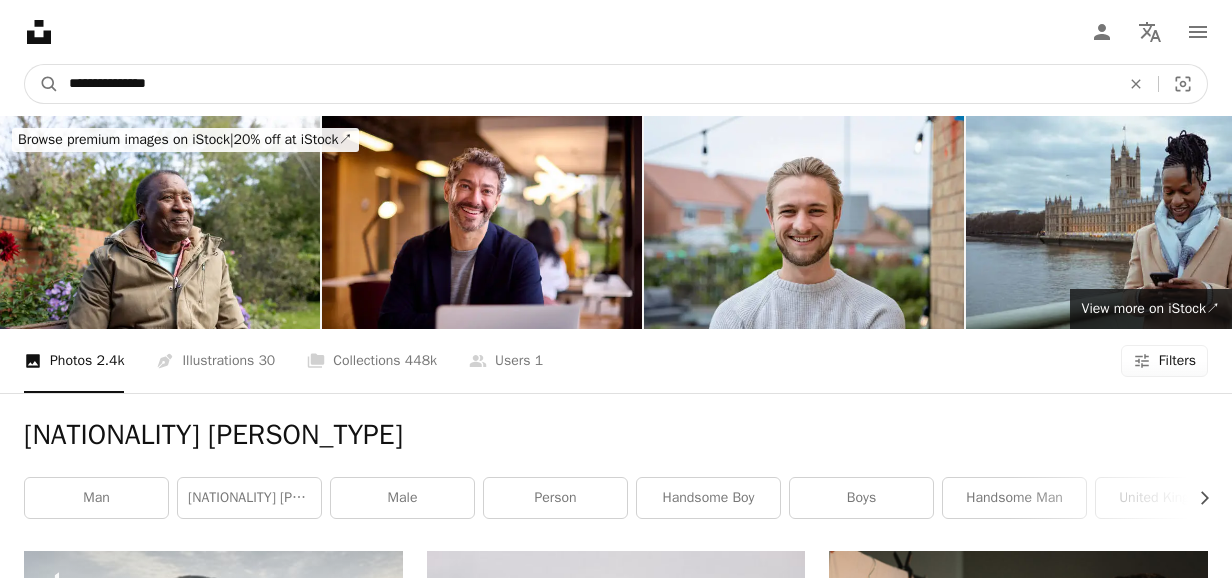 type on "**********" 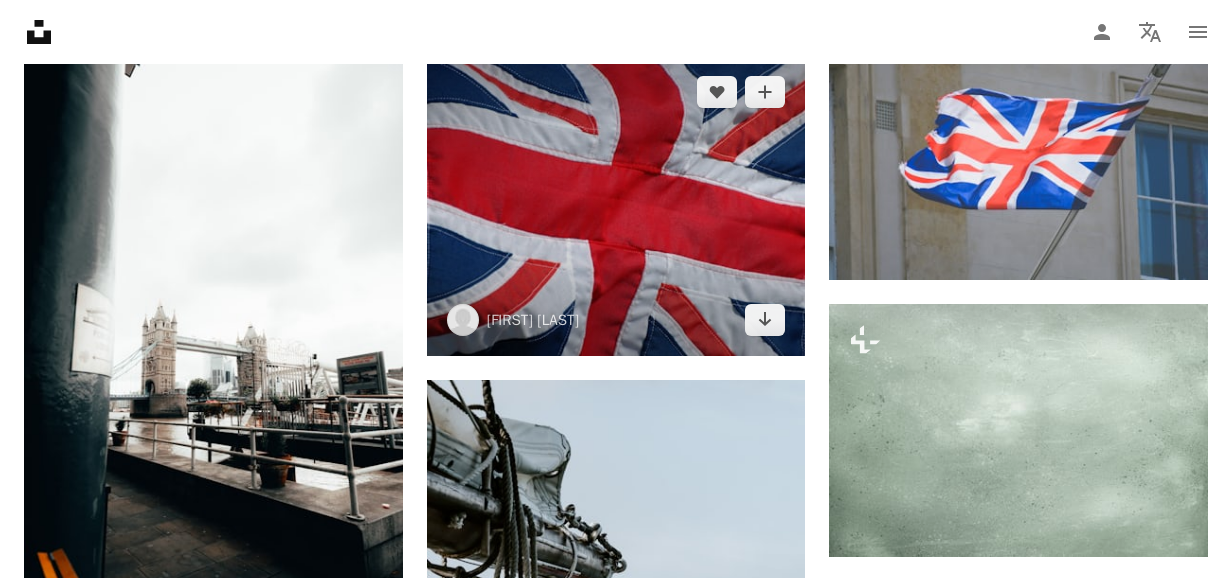 scroll, scrollTop: 1053, scrollLeft: 0, axis: vertical 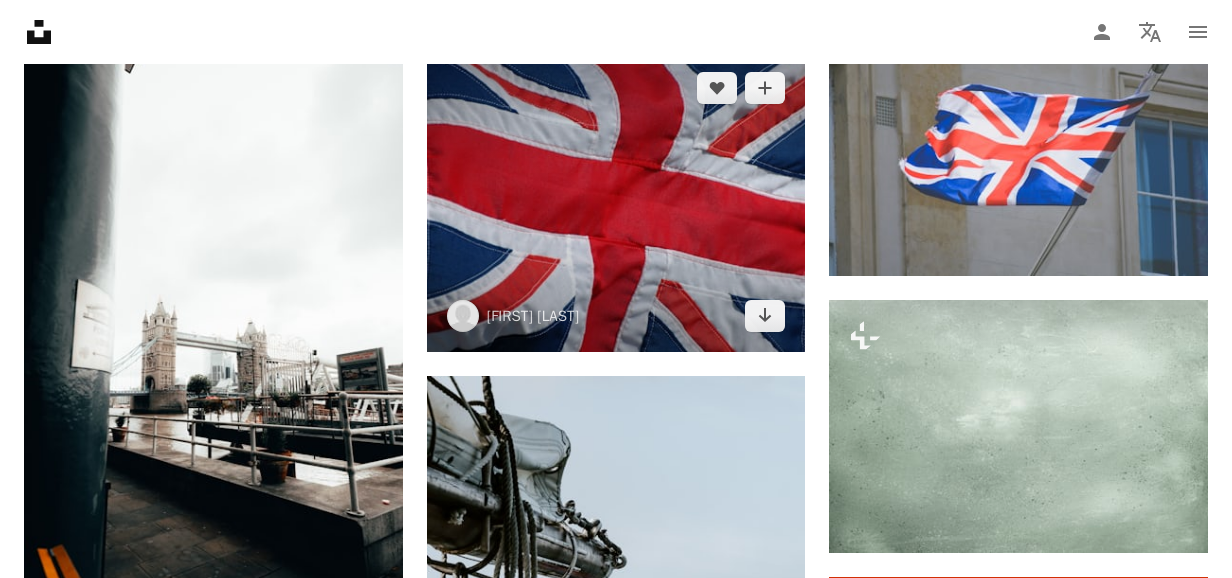 click at bounding box center (616, 202) 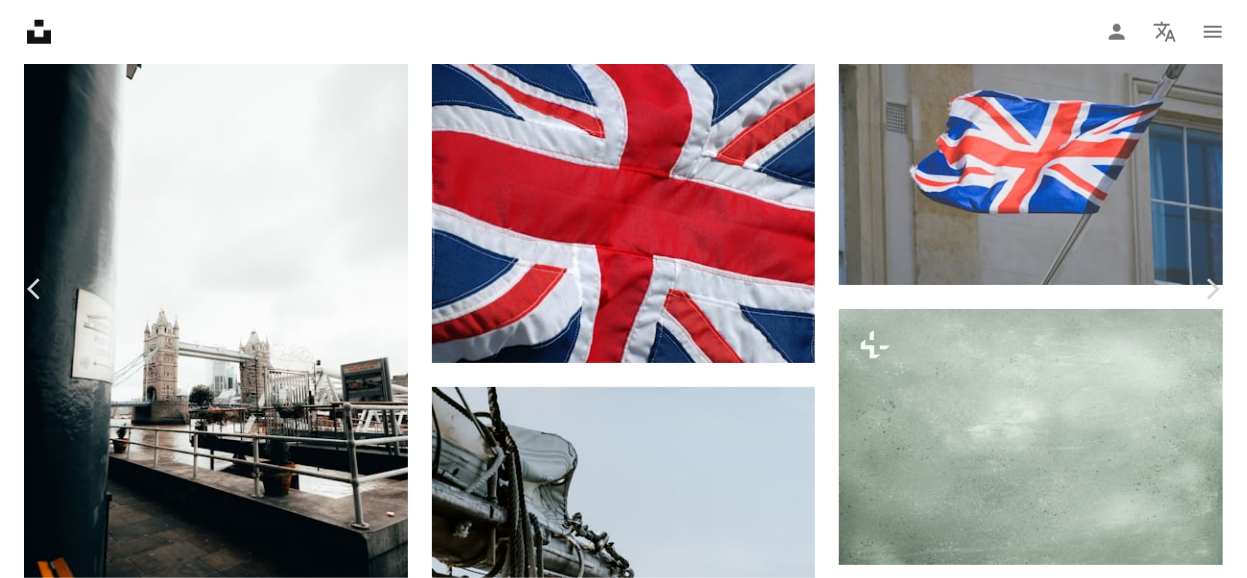 drag, startPoint x: 1126, startPoint y: 64, endPoint x: 1100, endPoint y: 41, distance: 34.713108 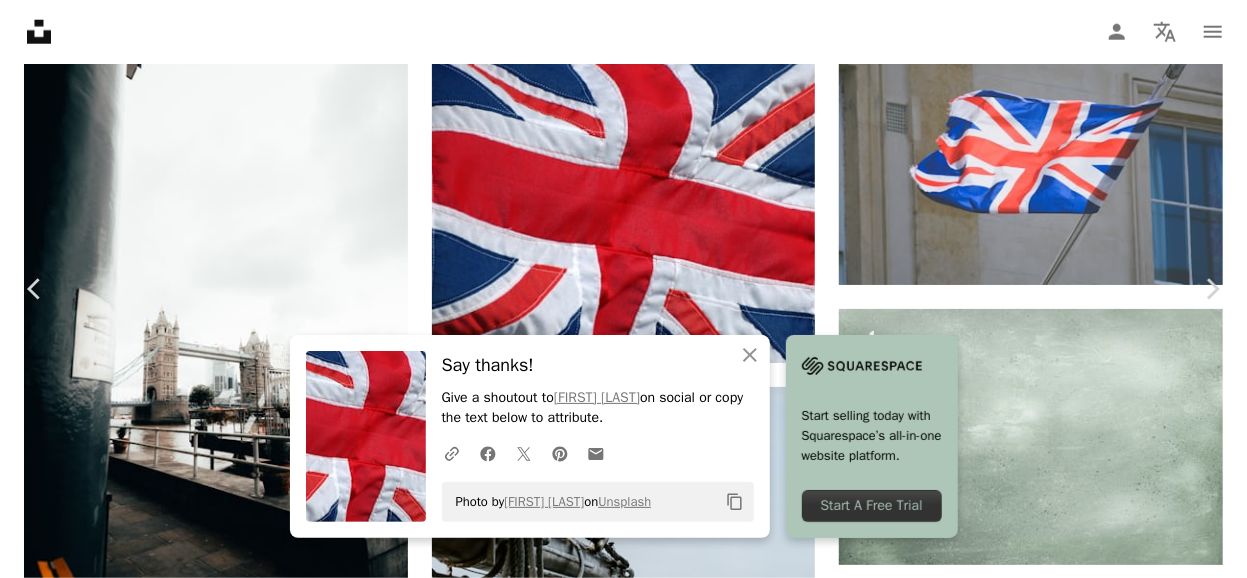 click on "An X shape Chevron left Chevron right An X shape Close Say thanks! Give a shoutout to  [FIRST] [LAST]  on social or copy the text below to attribute. A URL sharing icon (chains) Facebook icon X (formerly Twitter) icon Pinterest icon An envelope Photo by  [FIRST] [LAST]  on  Unsplash
Copy content Start selling today with Squarespace’s all-in-one website platform. Start A Free Trial [FIRST] [LAST] jimmediaart A heart A plus sign Edit image   Plus sign for Unsplash+ Download free Chevron down Zoom in Views 11,334,805 Downloads 67,956 Featured in Photos A forward-right arrow Share Info icon Info More Actions Union Jack Flag on Lake Windermere A map marker [CITY], [COUNTRY] Calendar outlined Published on  May 10, 2017 Camera NIKON CORPORATION, NIKON D70s Safety Free to use under the  Unsplash License blue white red wave fabric sunshine united kingdom flag uk flag union jack great britain textured emblem patriot home decor blanket cushion Free pictures  |  Save 20% with code UNSPLASH20" at bounding box center [623, 3724] 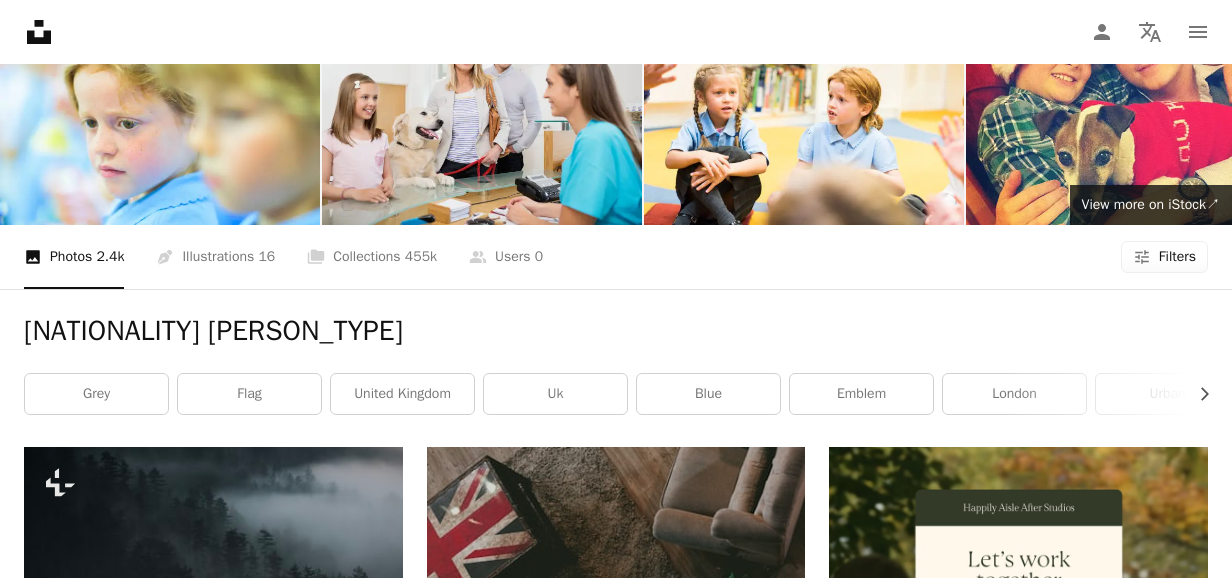 scroll, scrollTop: 0, scrollLeft: 0, axis: both 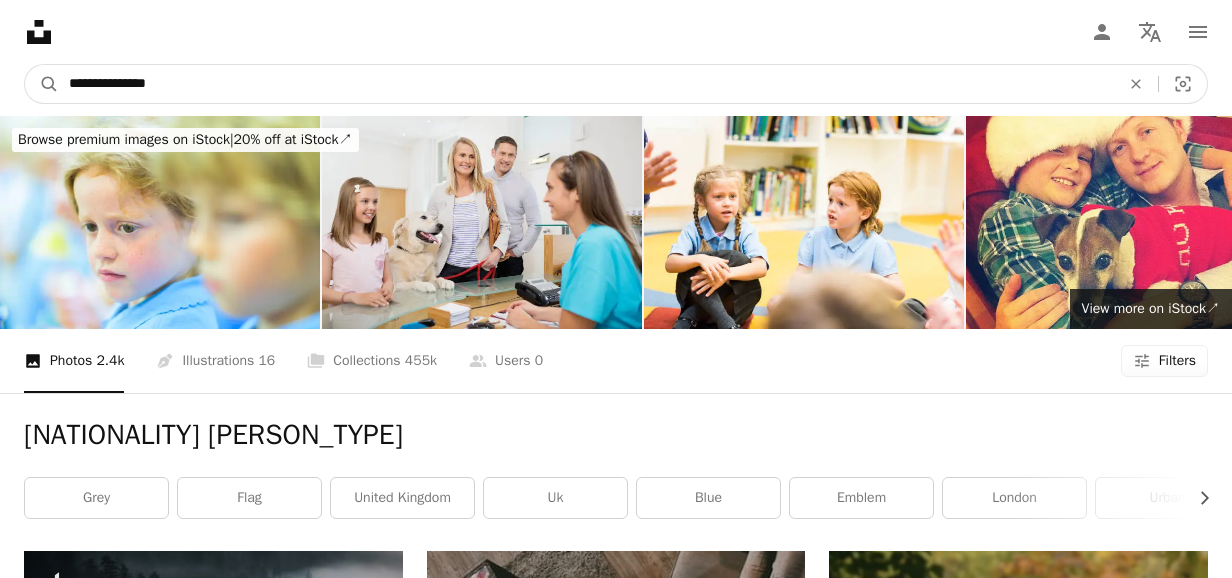 click on "**********" at bounding box center (586, 84) 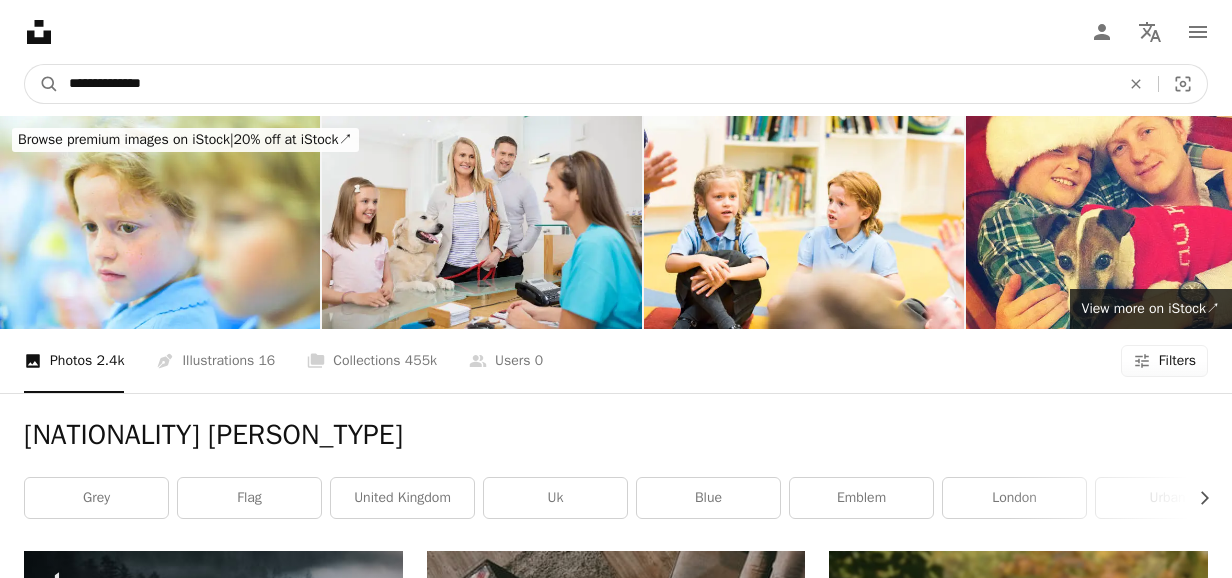 type on "**********" 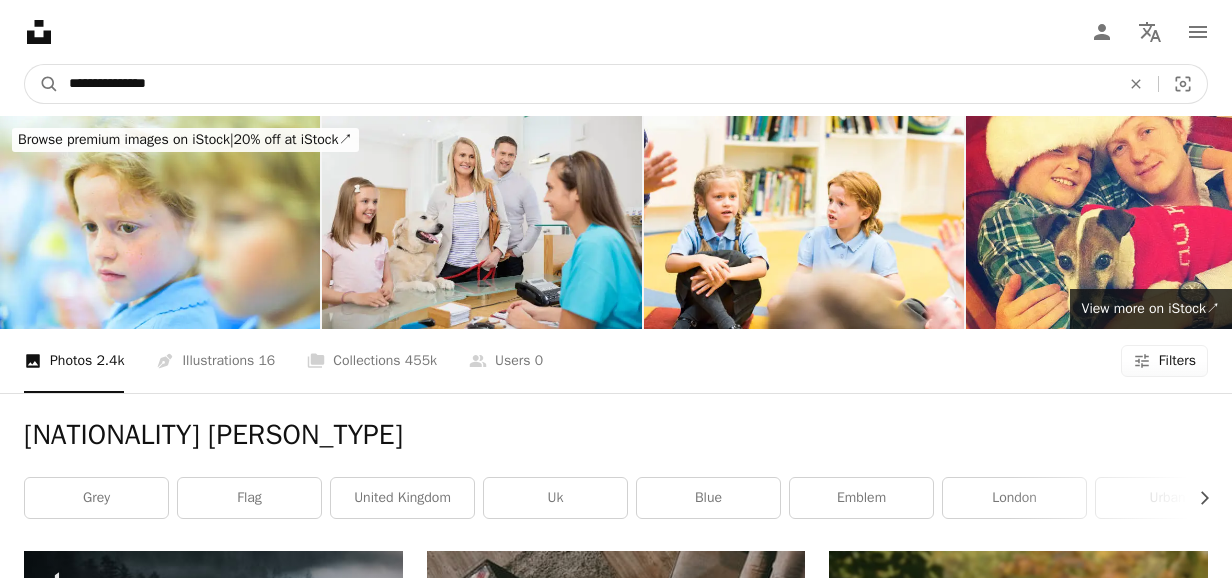 click on "A magnifying glass" at bounding box center (42, 84) 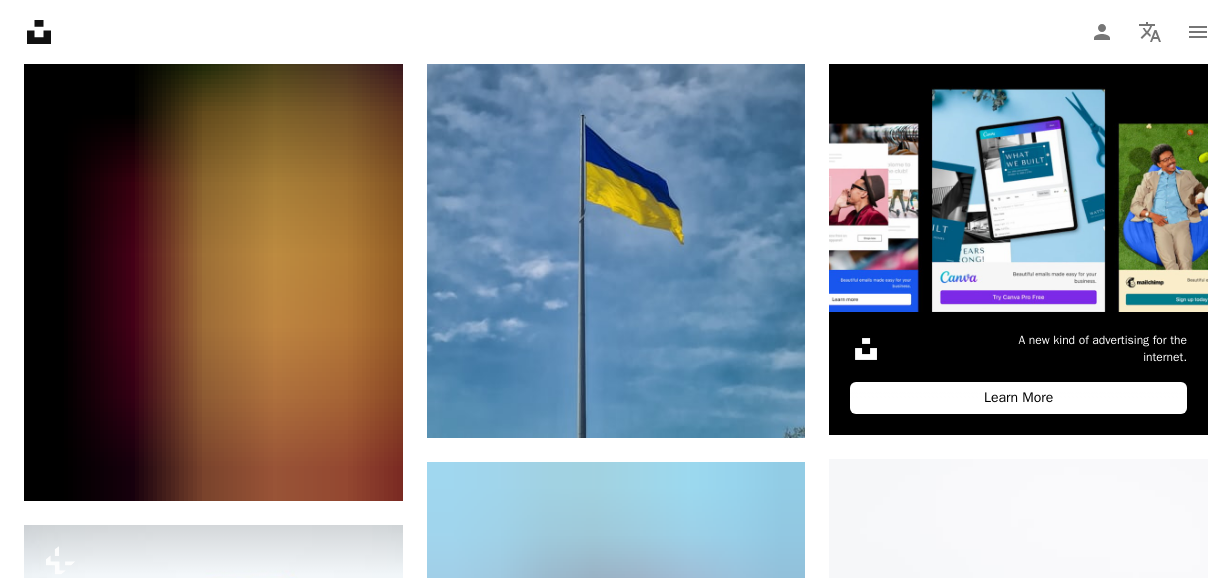 scroll, scrollTop: 483, scrollLeft: 0, axis: vertical 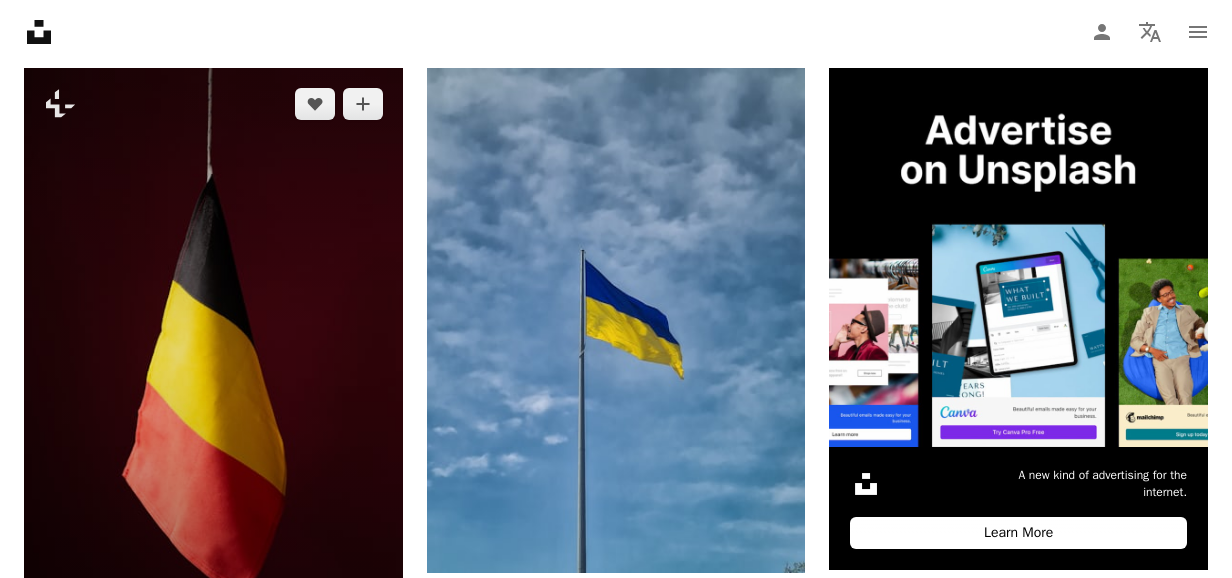 click at bounding box center [213, 352] 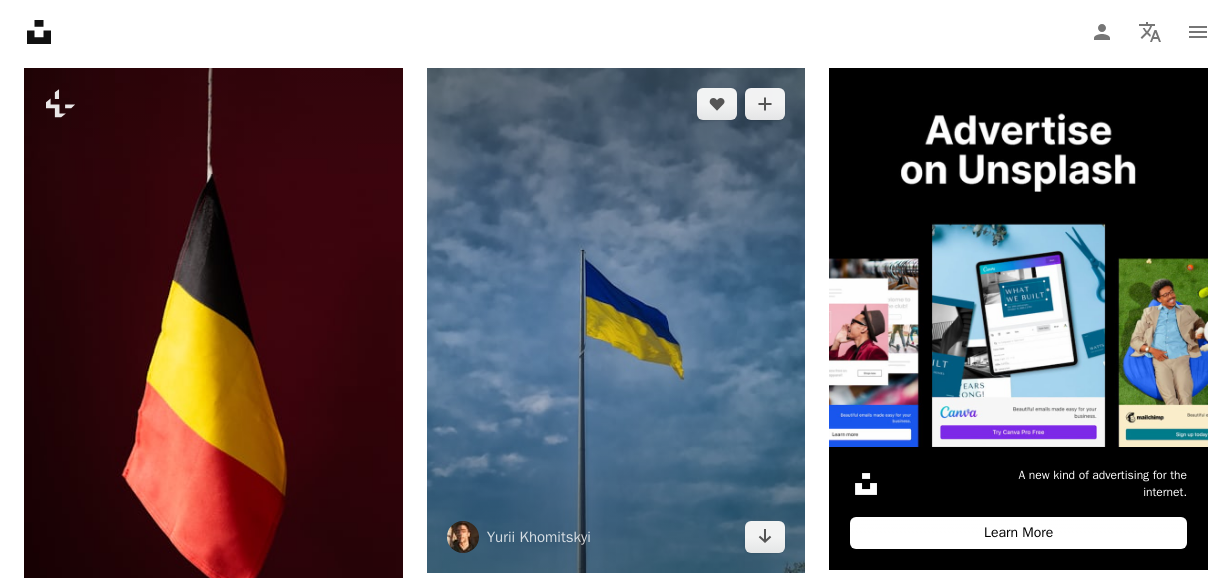 click at bounding box center [616, 320] 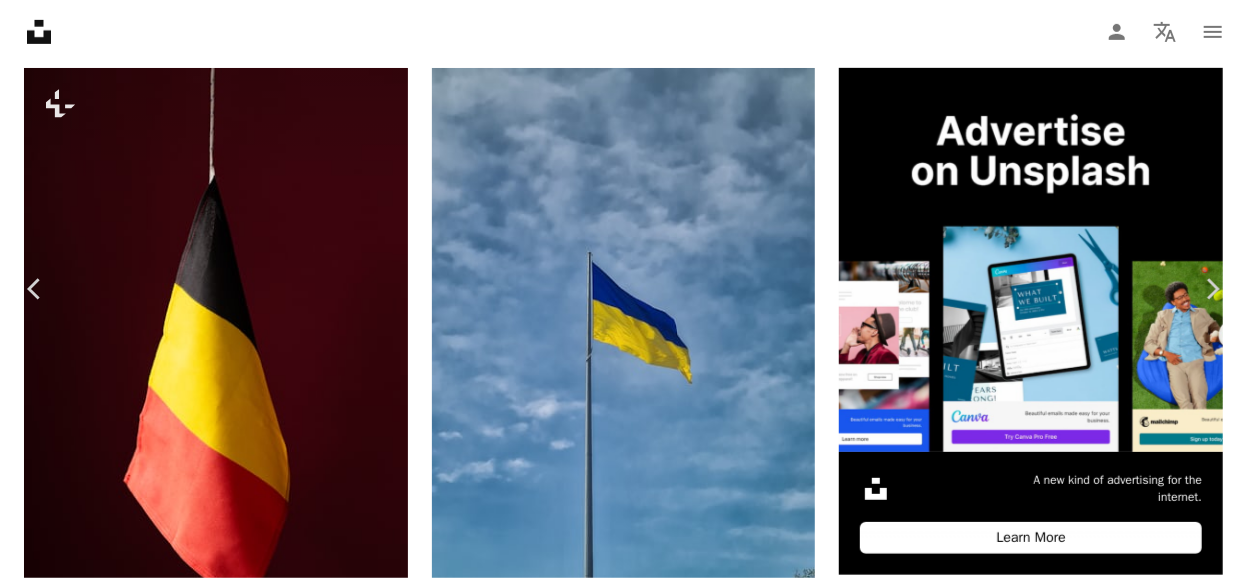 click on "Chevron down" 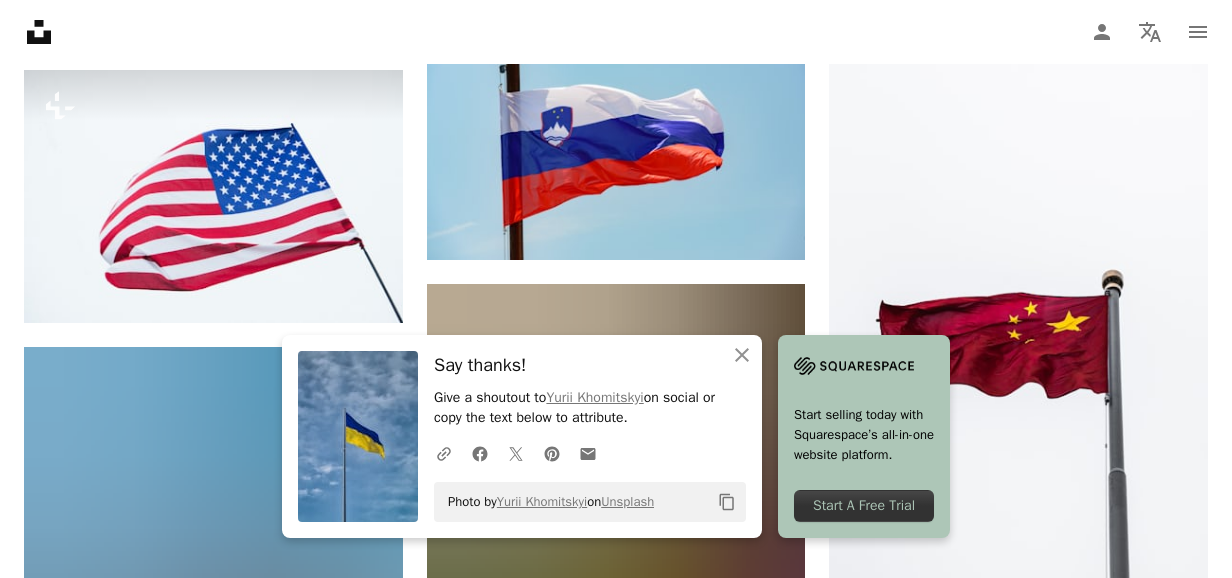 scroll, scrollTop: 1066, scrollLeft: 0, axis: vertical 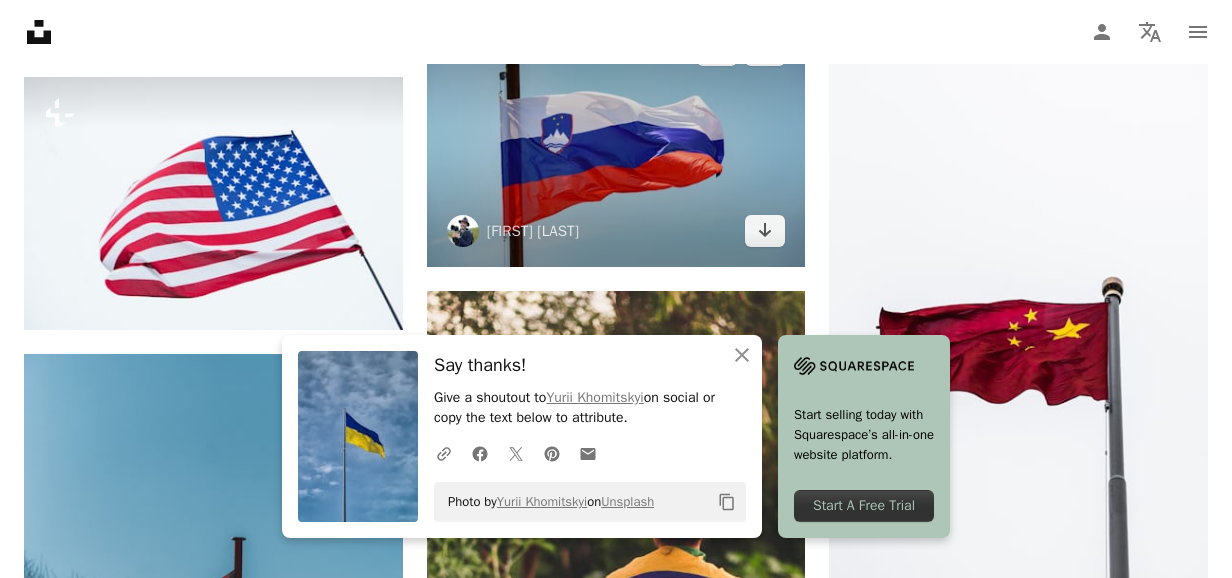 click at bounding box center (616, 140) 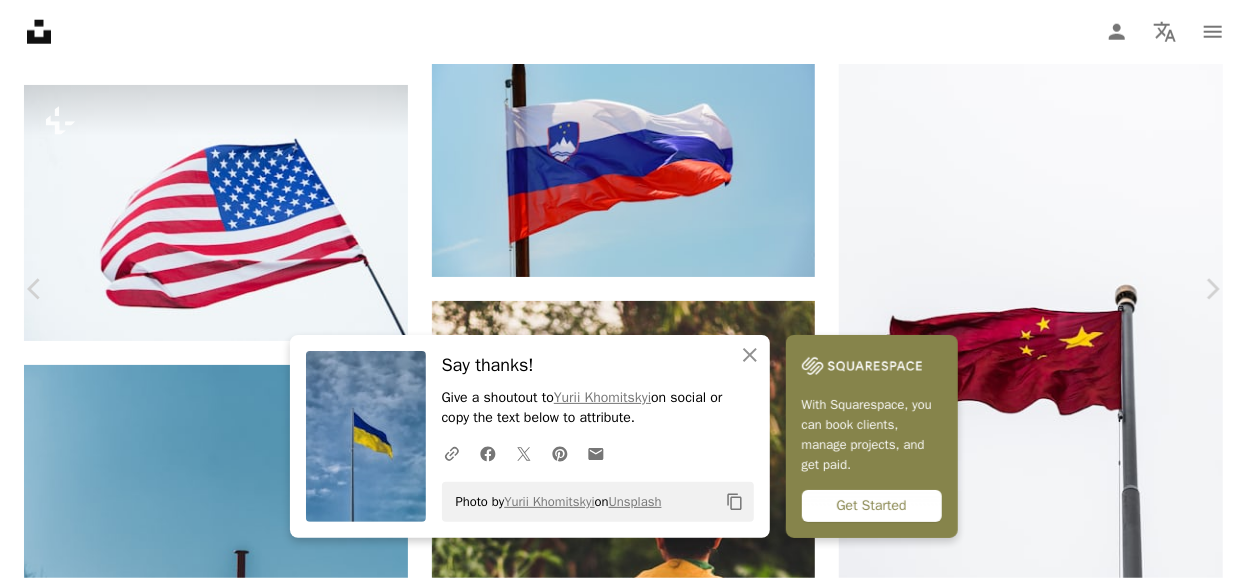 click on "Chevron down" at bounding box center (1121, 3950) 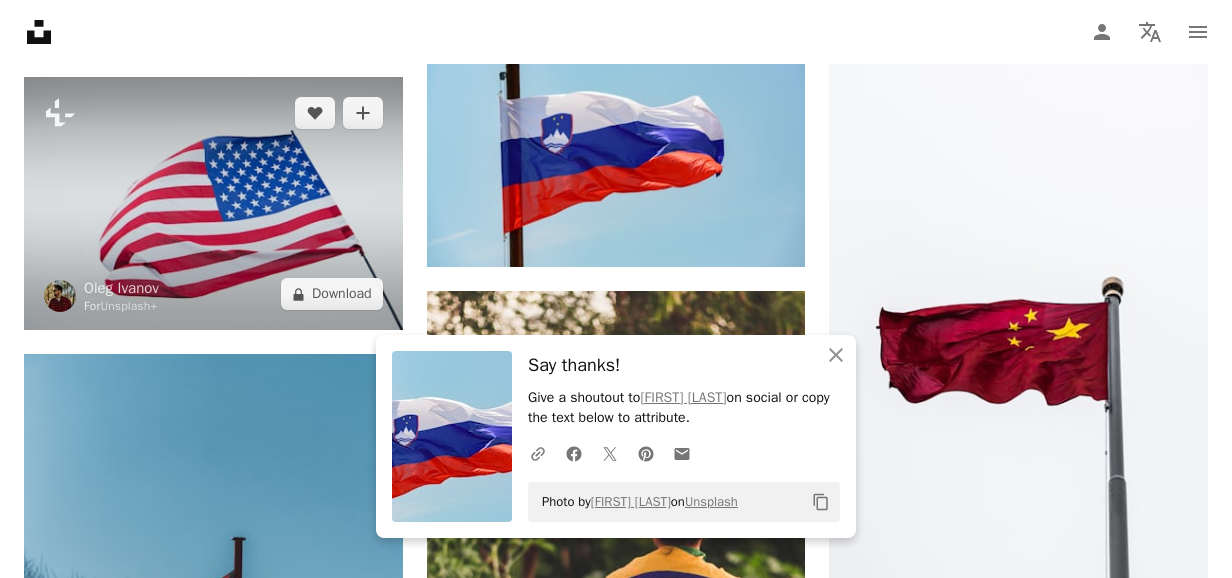 click at bounding box center (213, 203) 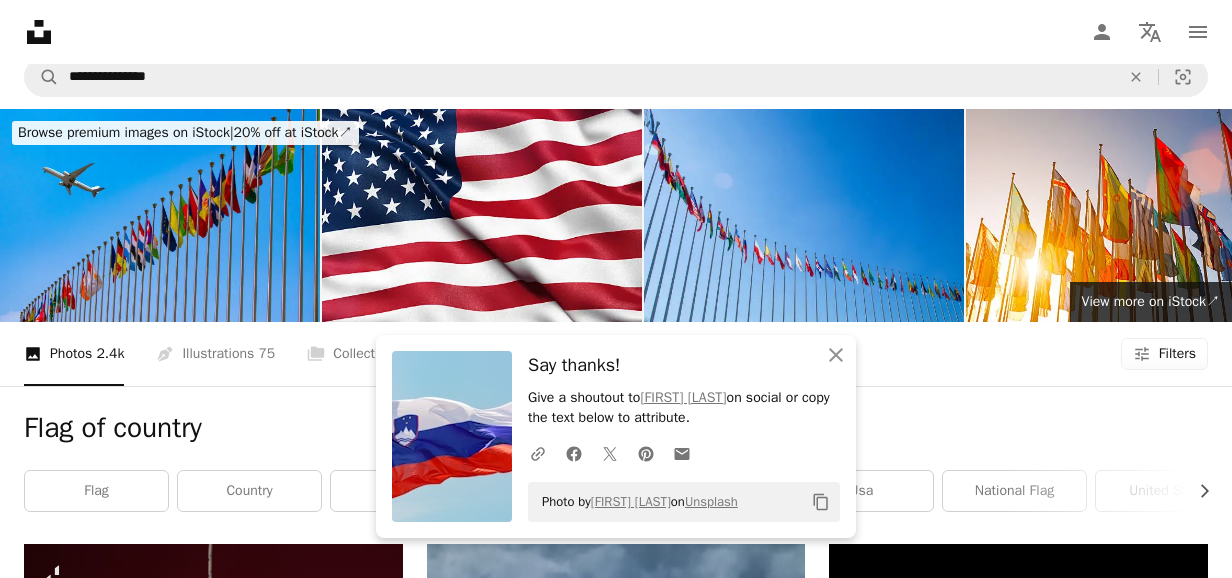 scroll, scrollTop: 0, scrollLeft: 0, axis: both 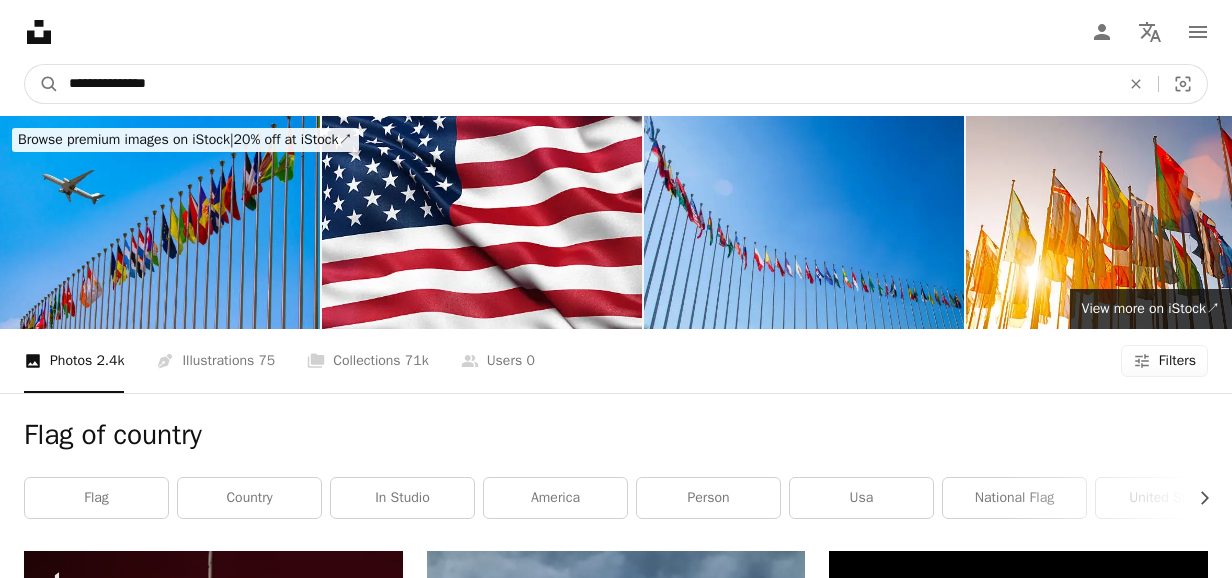 click on "**********" at bounding box center (586, 84) 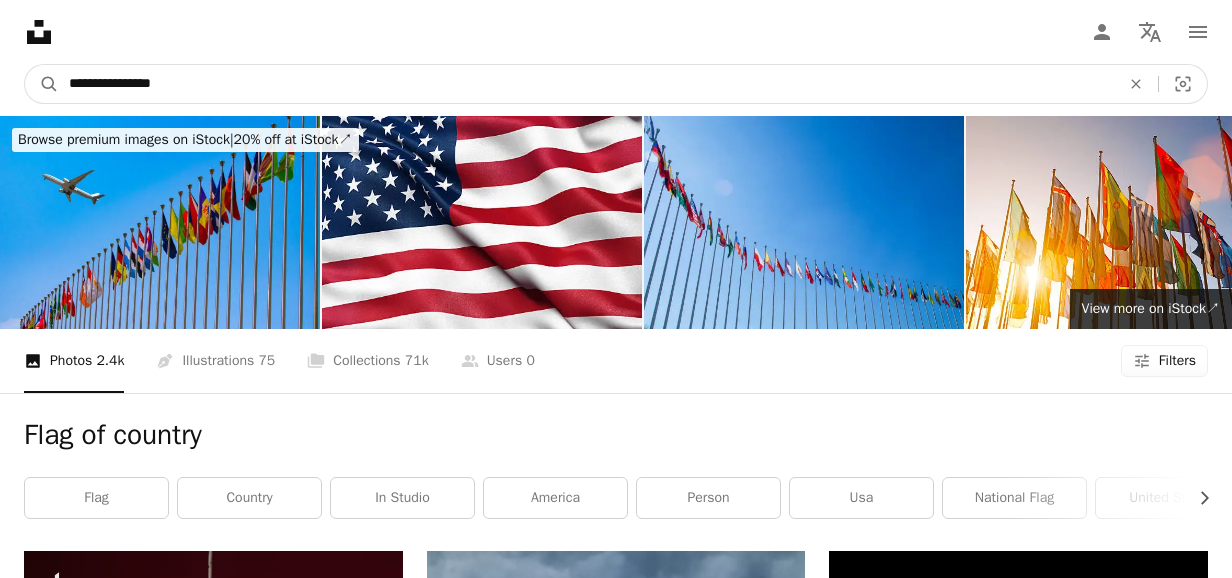 type on "**********" 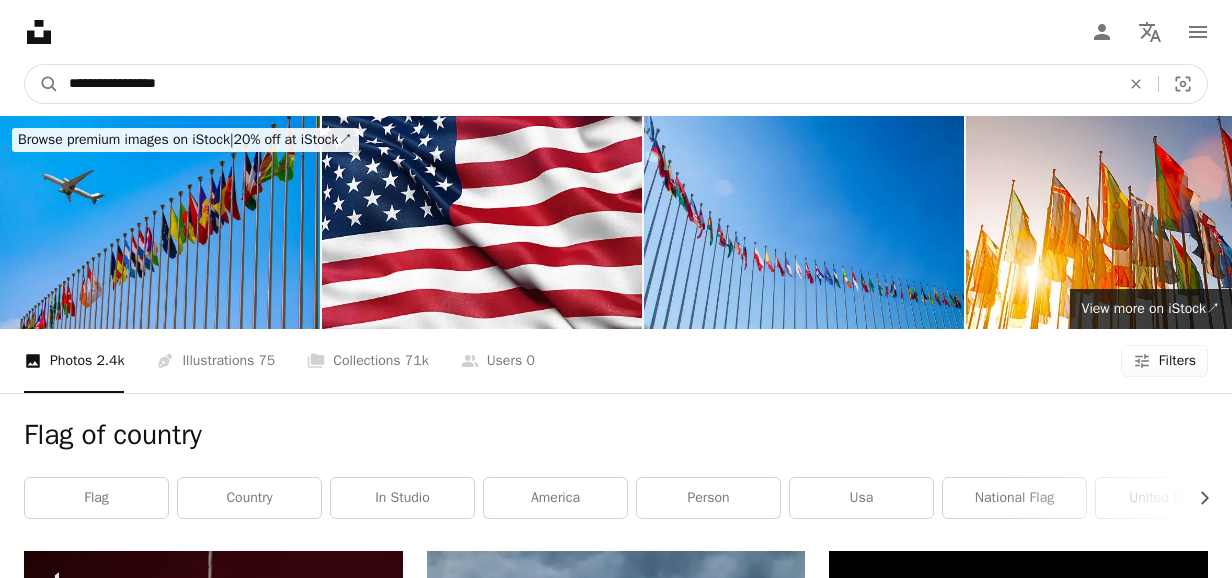 click on "A magnifying glass" at bounding box center [42, 84] 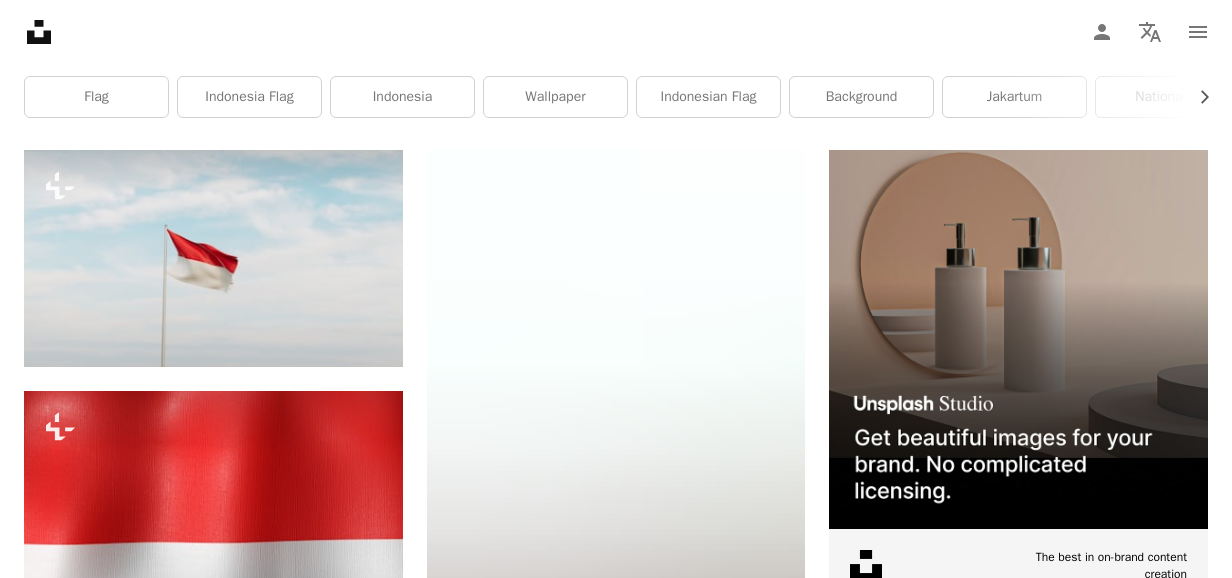 scroll, scrollTop: 564, scrollLeft: 0, axis: vertical 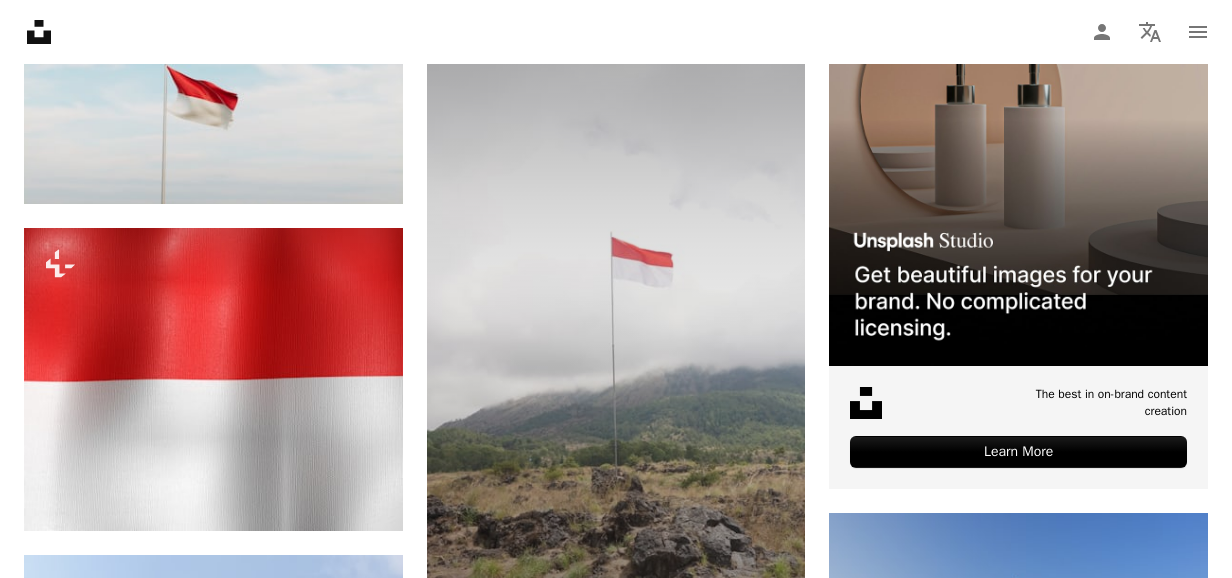click at bounding box center [616, 323] 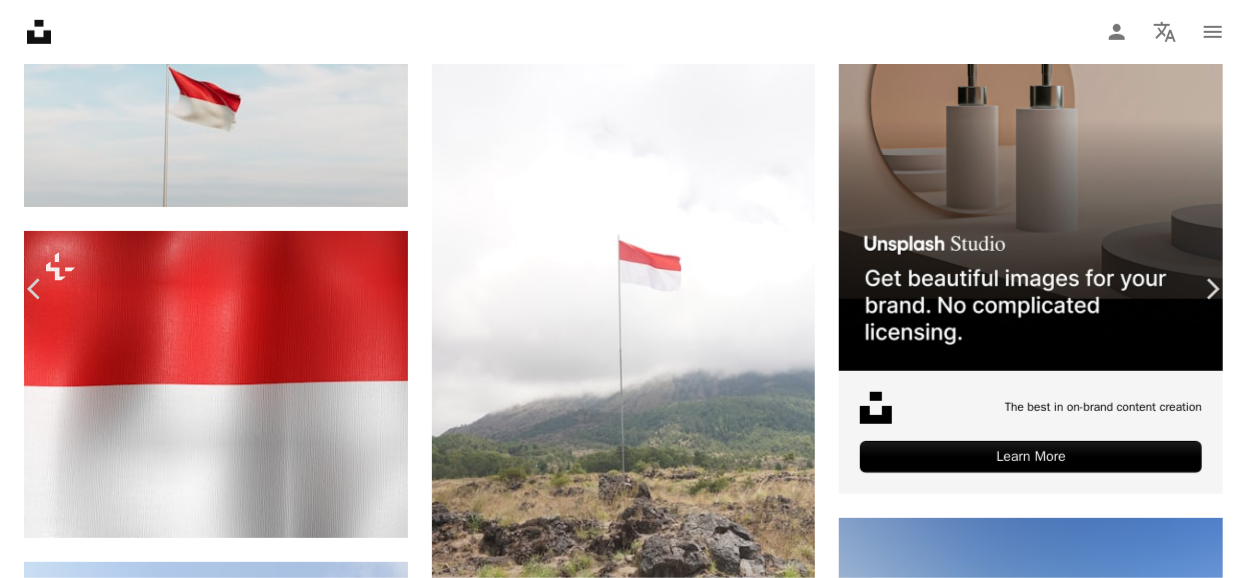click on "Chevron down" 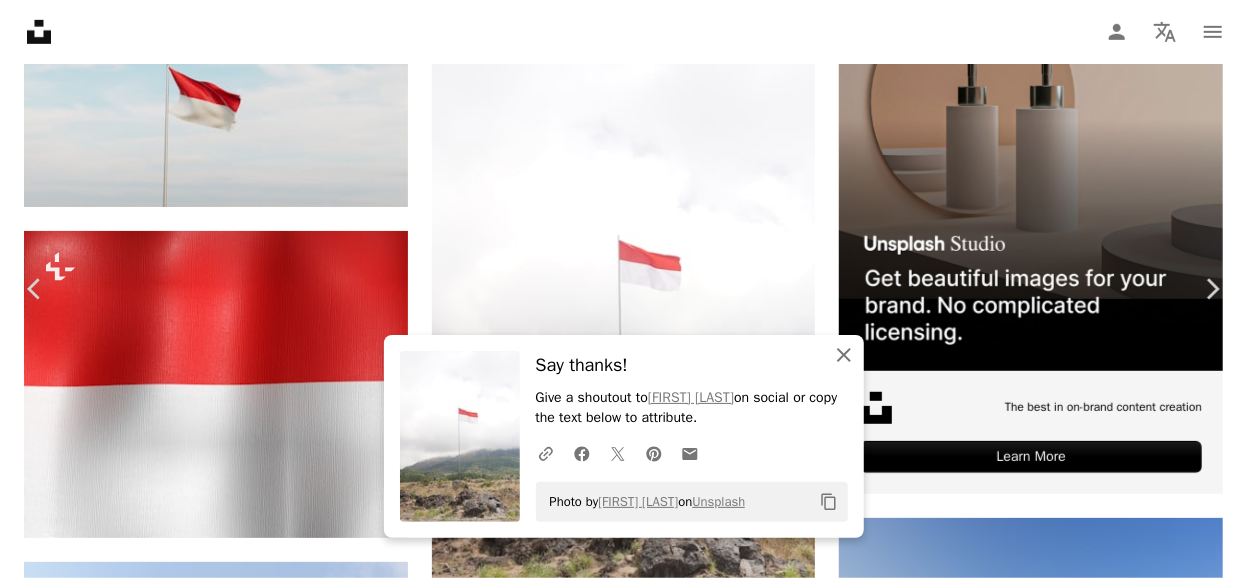 click on "An X shape Close" at bounding box center (844, 355) 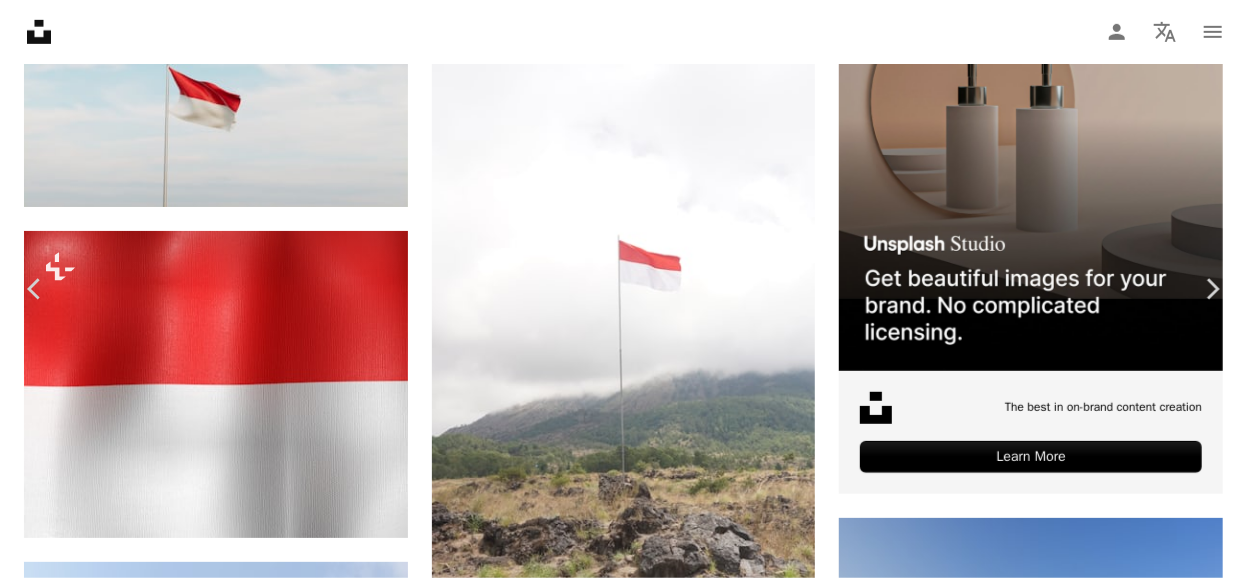 type 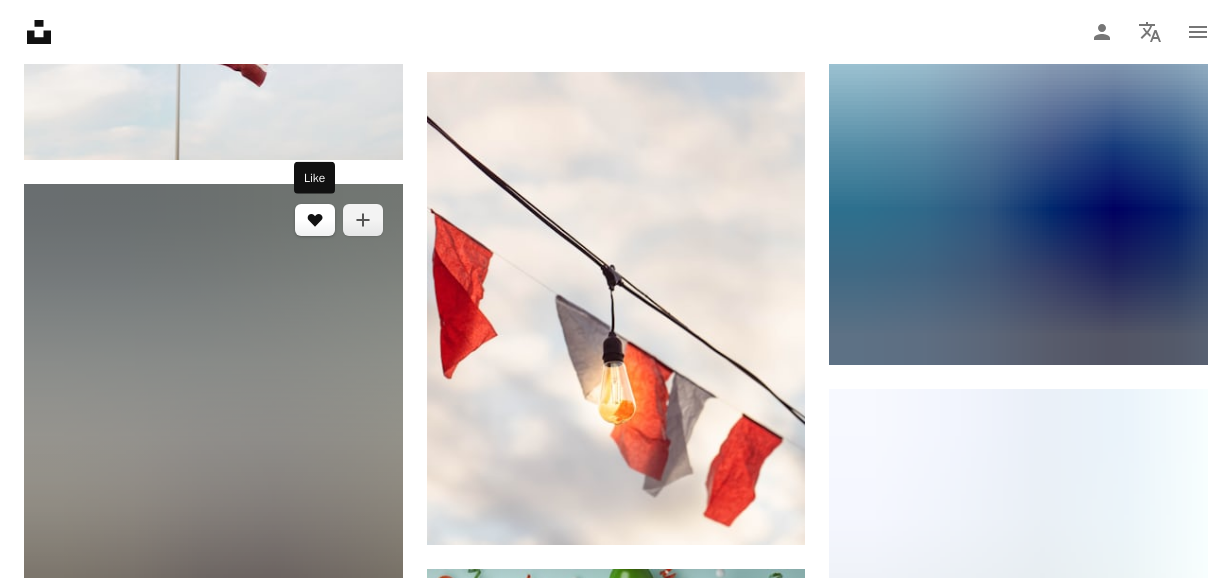 scroll, scrollTop: 1454, scrollLeft: 0, axis: vertical 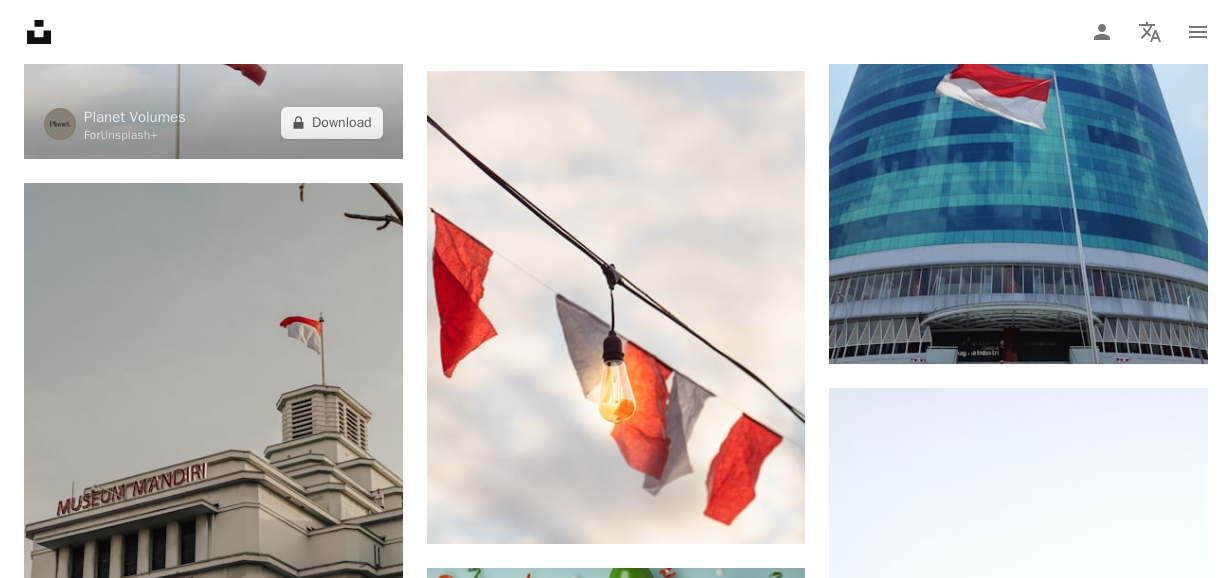 click at bounding box center [213, 50] 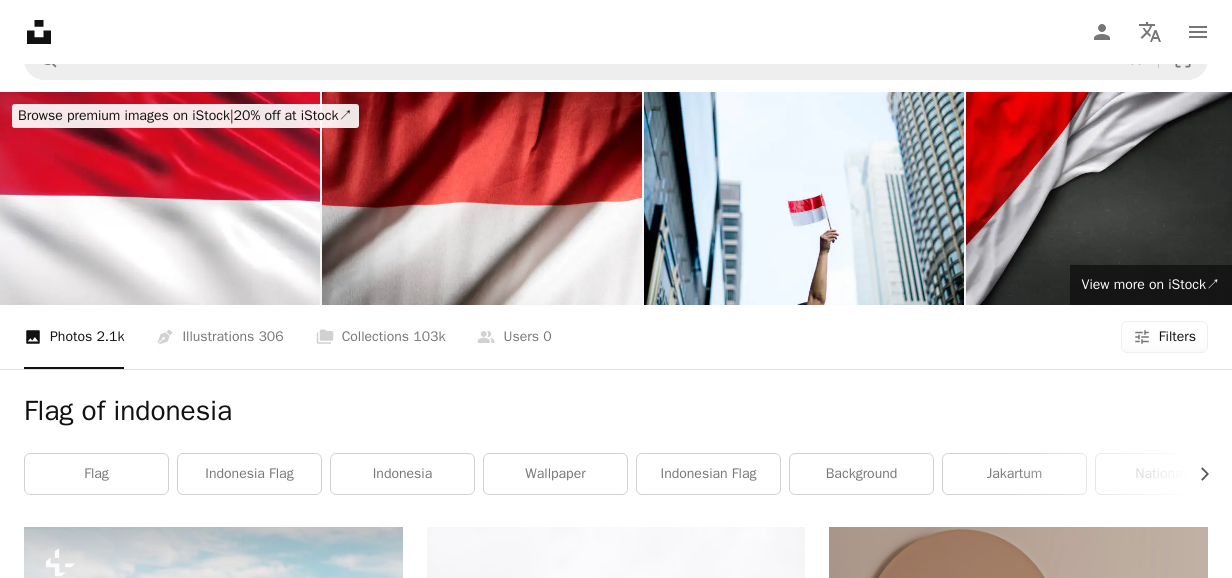 scroll, scrollTop: 0, scrollLeft: 0, axis: both 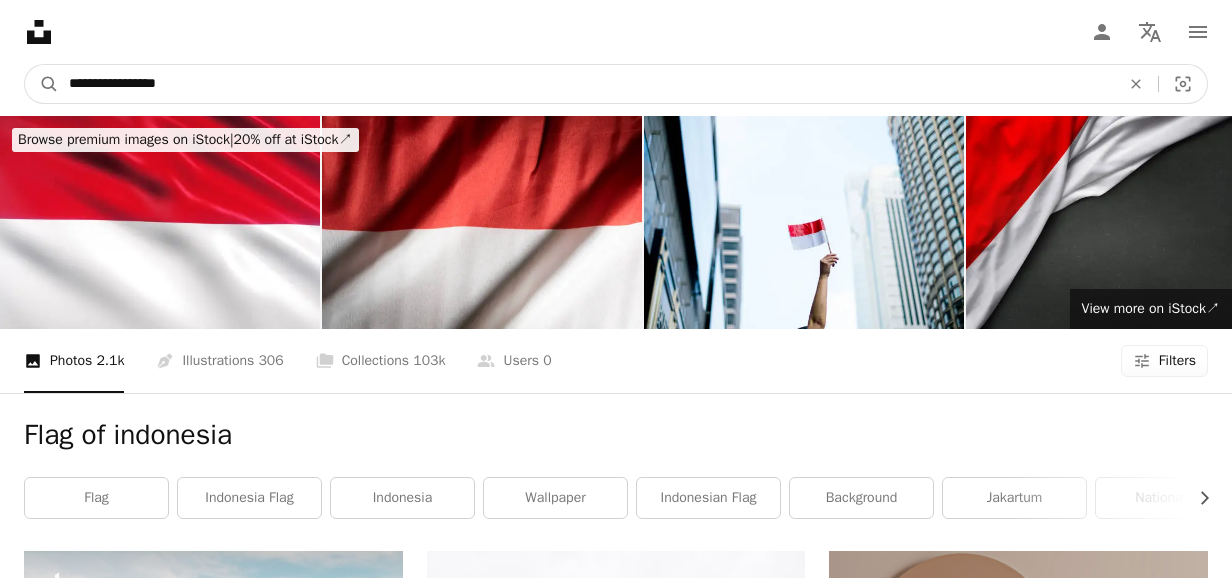 click on "**********" at bounding box center [586, 84] 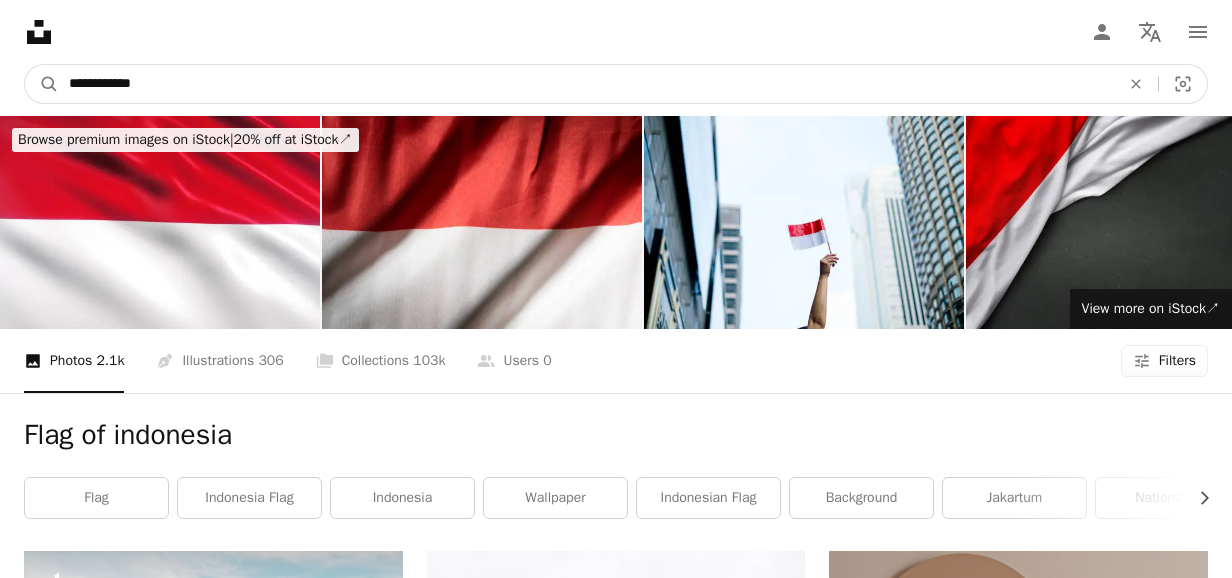 type on "**********" 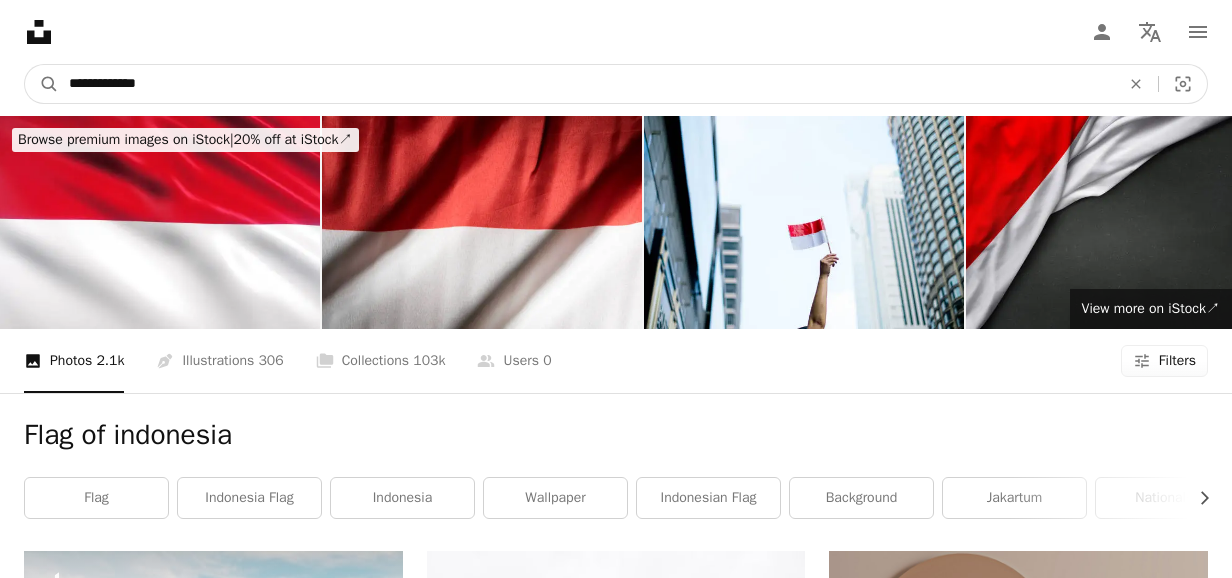 click on "A magnifying glass" at bounding box center [42, 84] 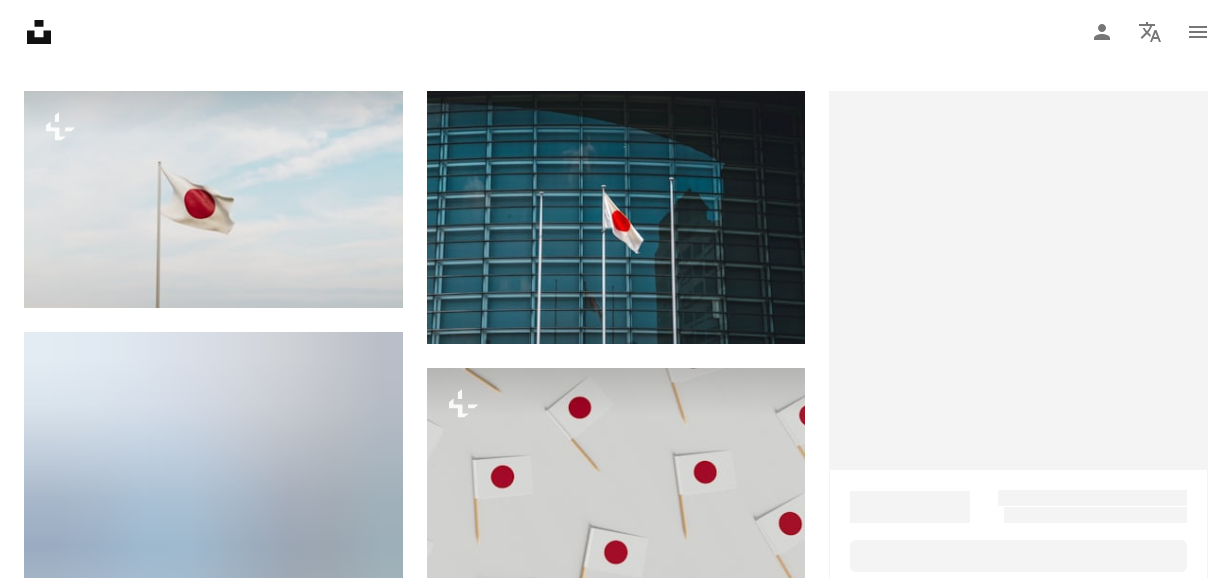 scroll, scrollTop: 553, scrollLeft: 0, axis: vertical 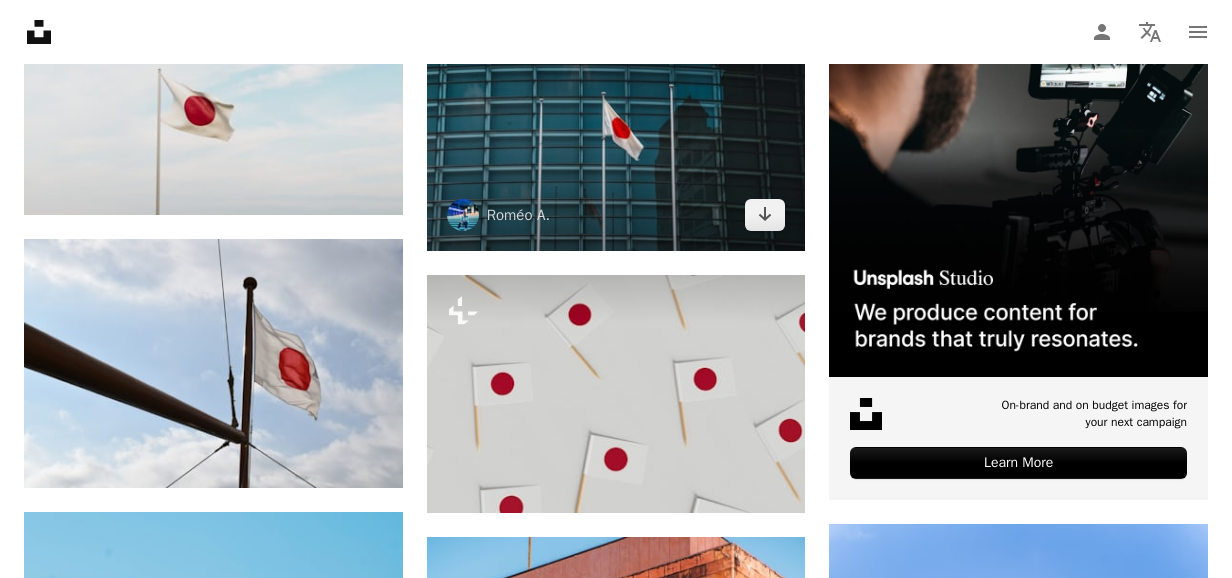 click at bounding box center (616, 124) 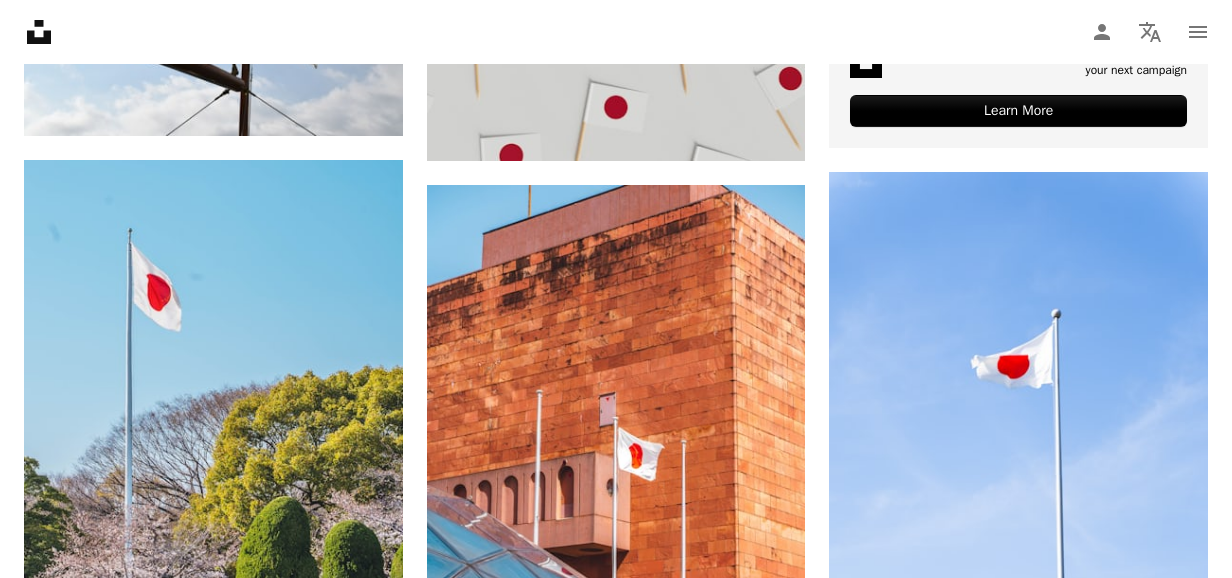 scroll, scrollTop: 562, scrollLeft: 0, axis: vertical 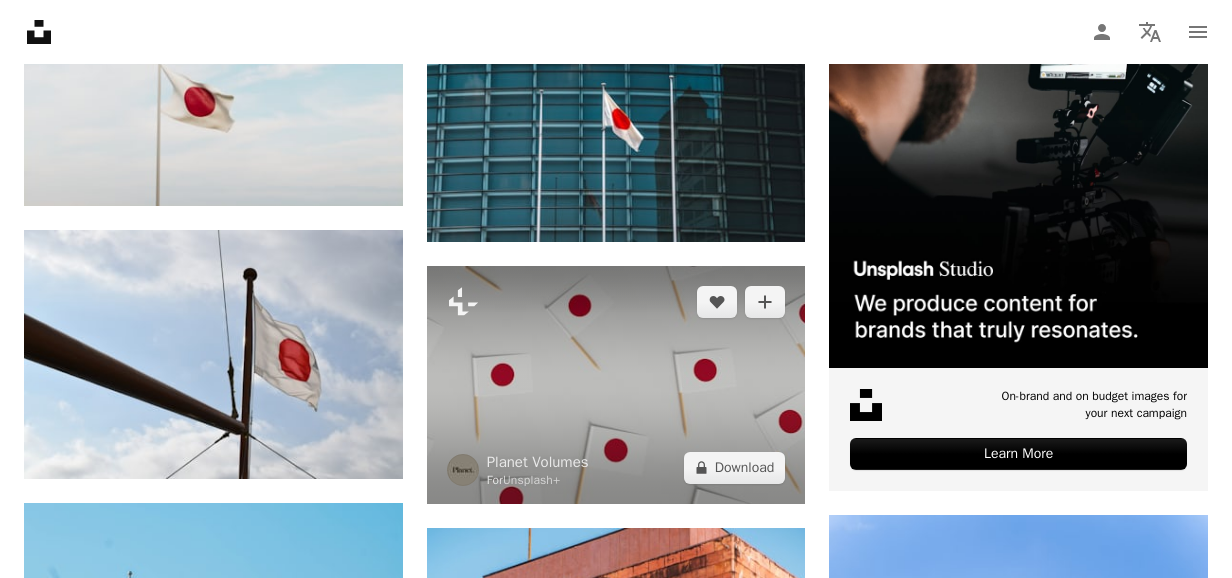 click at bounding box center (616, 385) 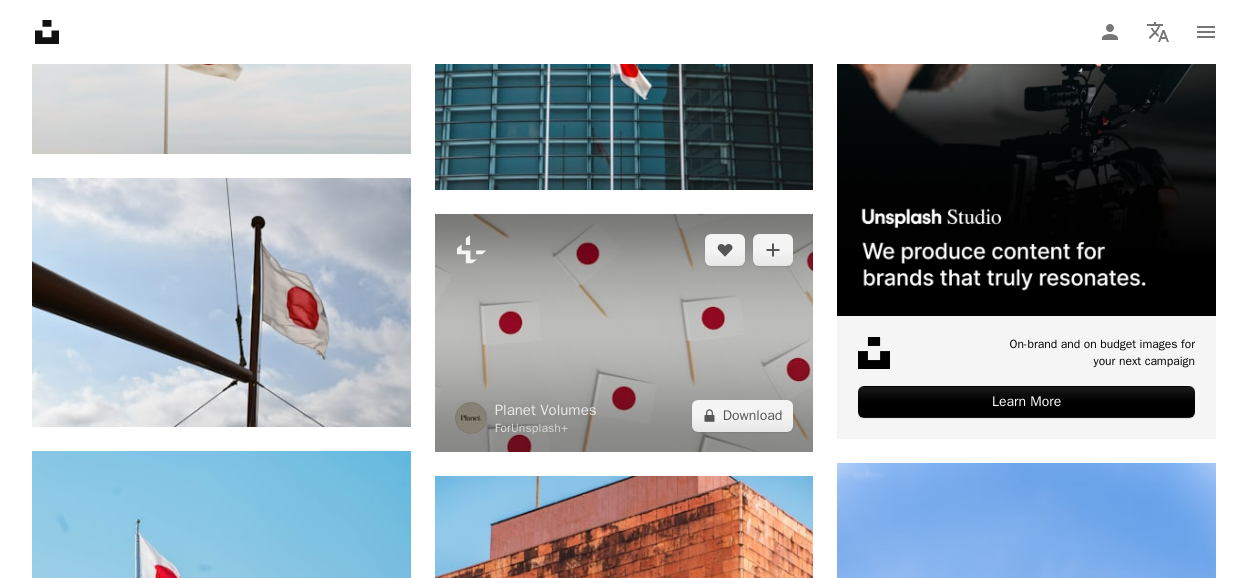 scroll, scrollTop: 628, scrollLeft: 0, axis: vertical 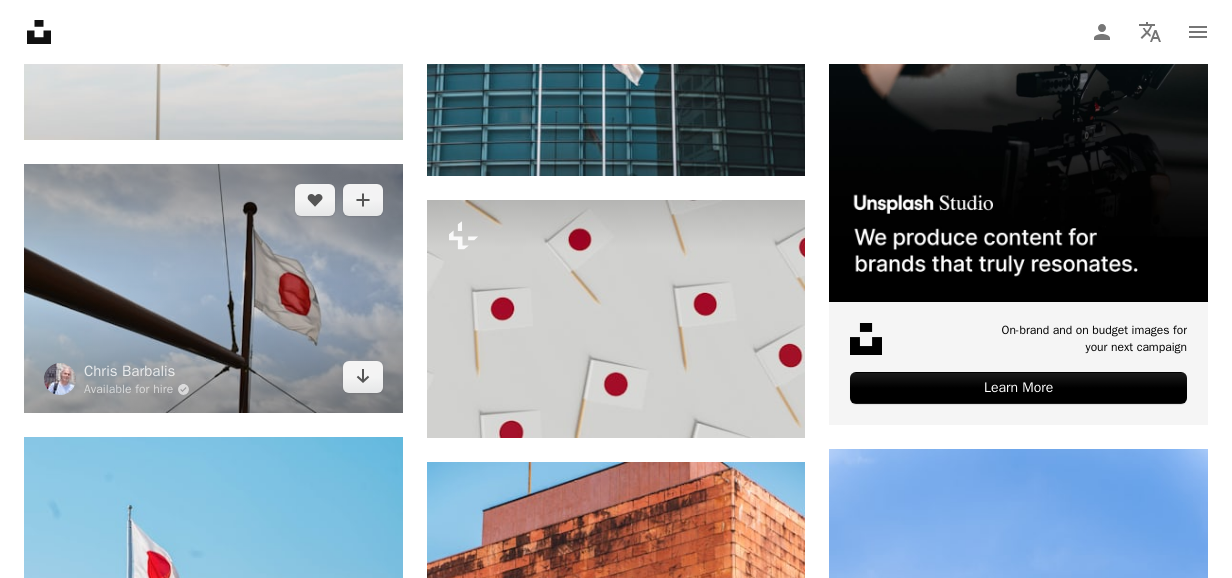 click at bounding box center [213, 288] 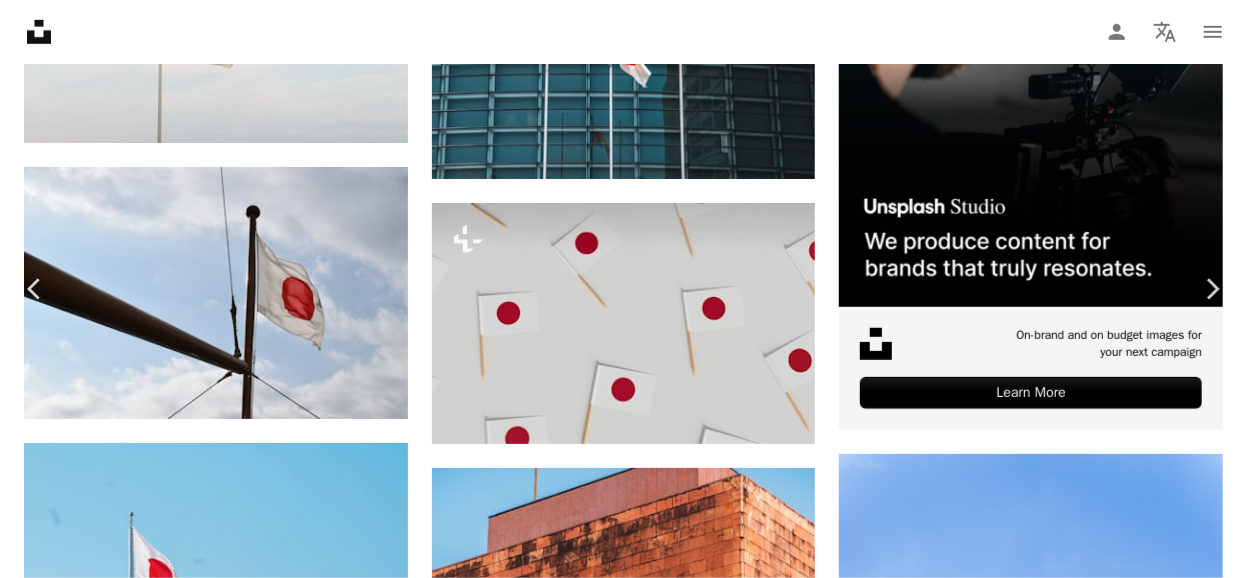 click on "Chevron down" 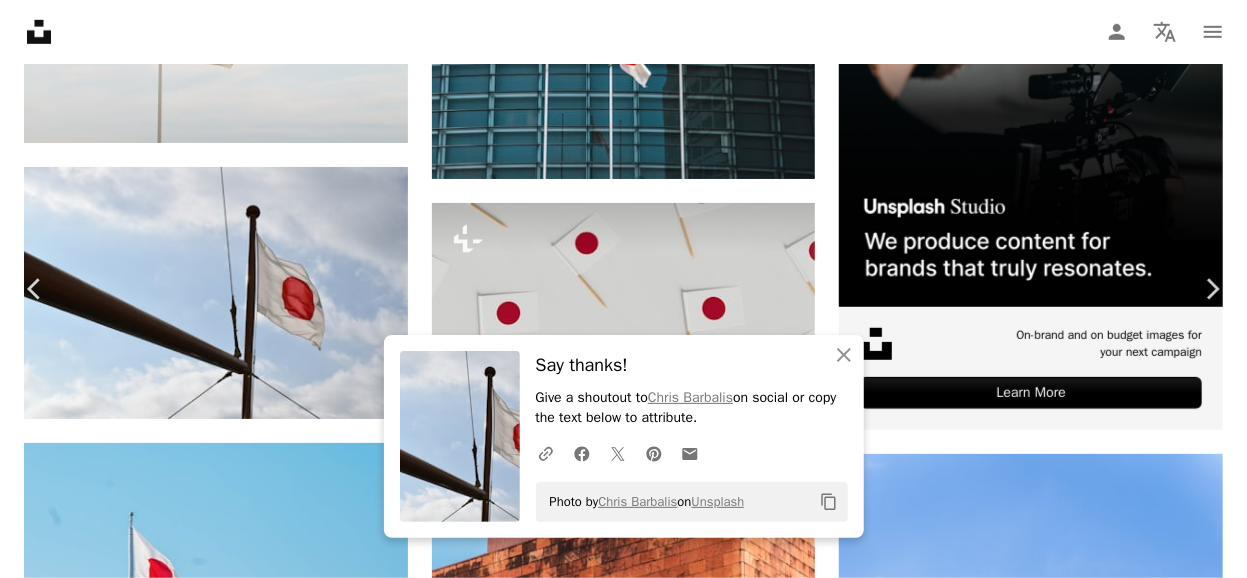 type 